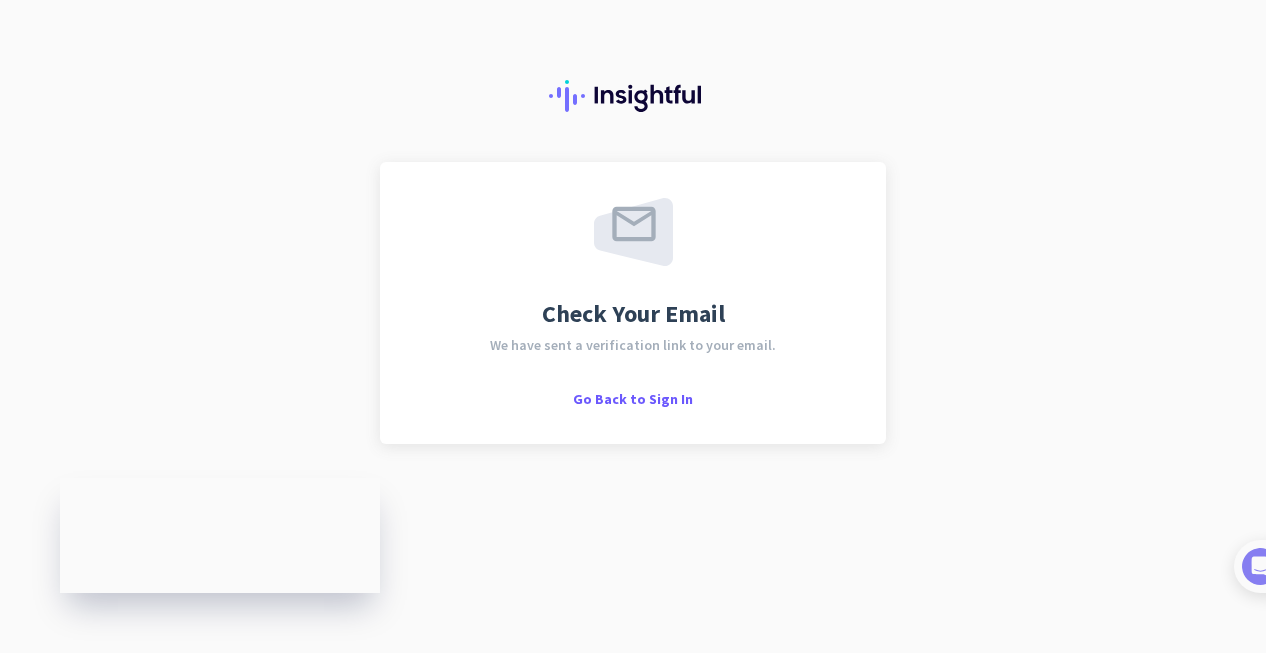 scroll, scrollTop: 0, scrollLeft: 0, axis: both 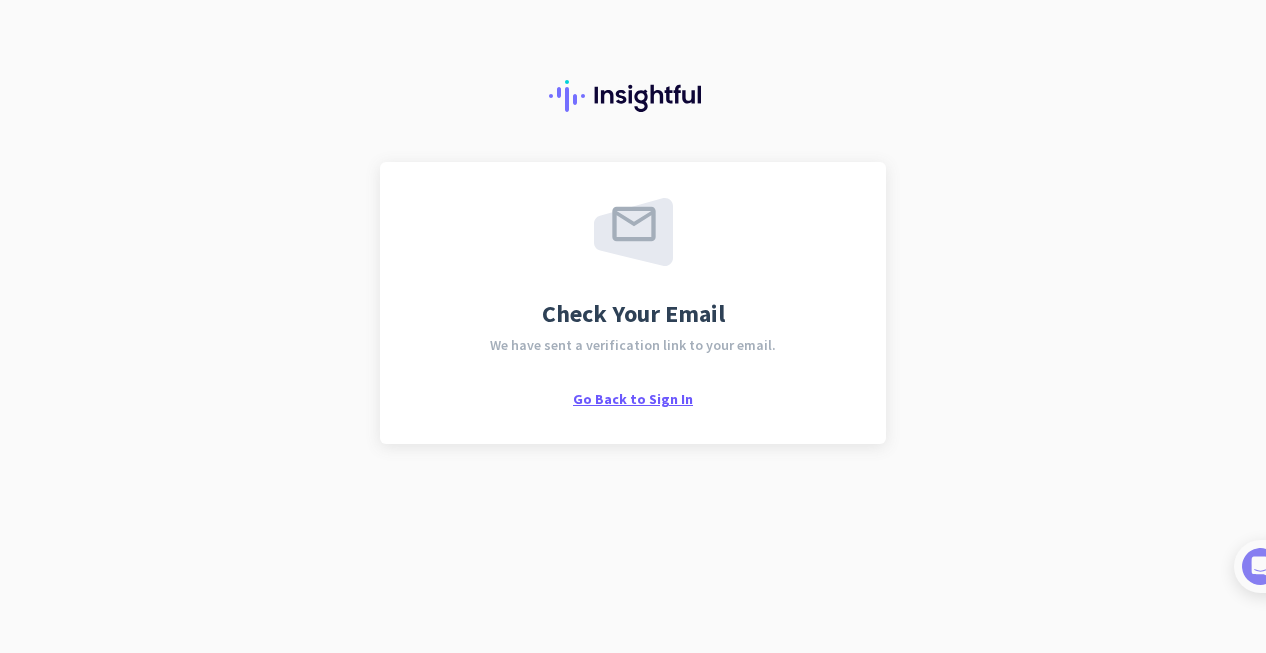 click on "Go Back to Sign In" 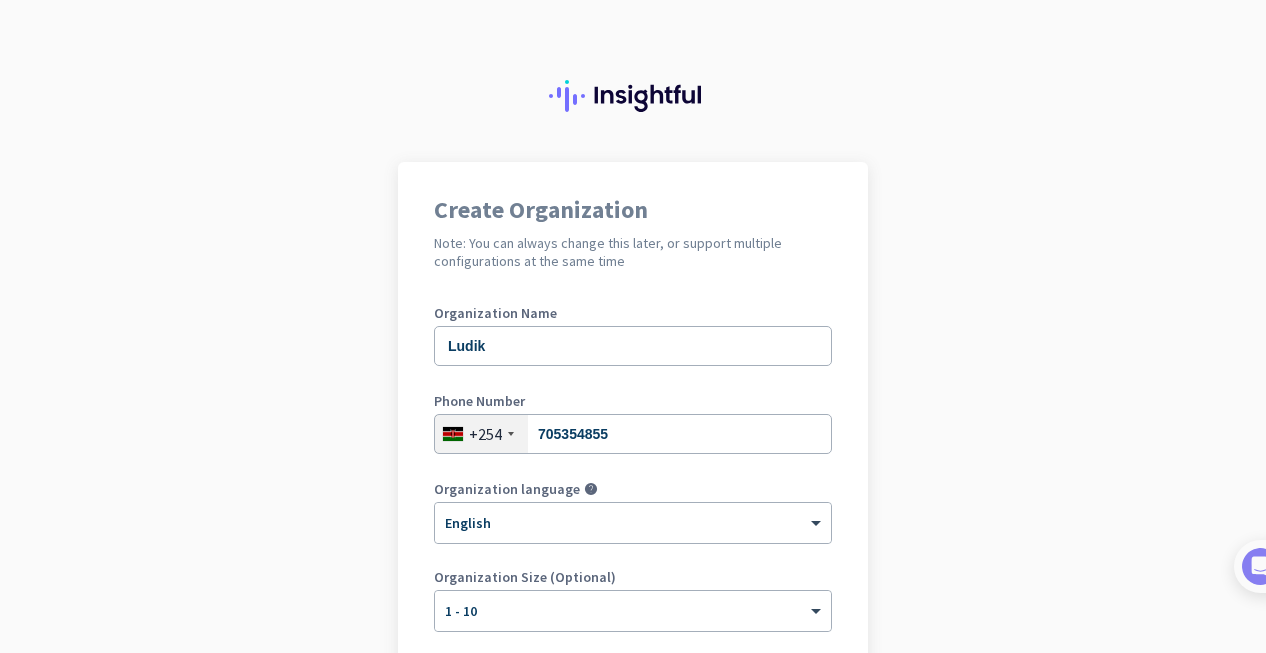 scroll, scrollTop: 0, scrollLeft: 0, axis: both 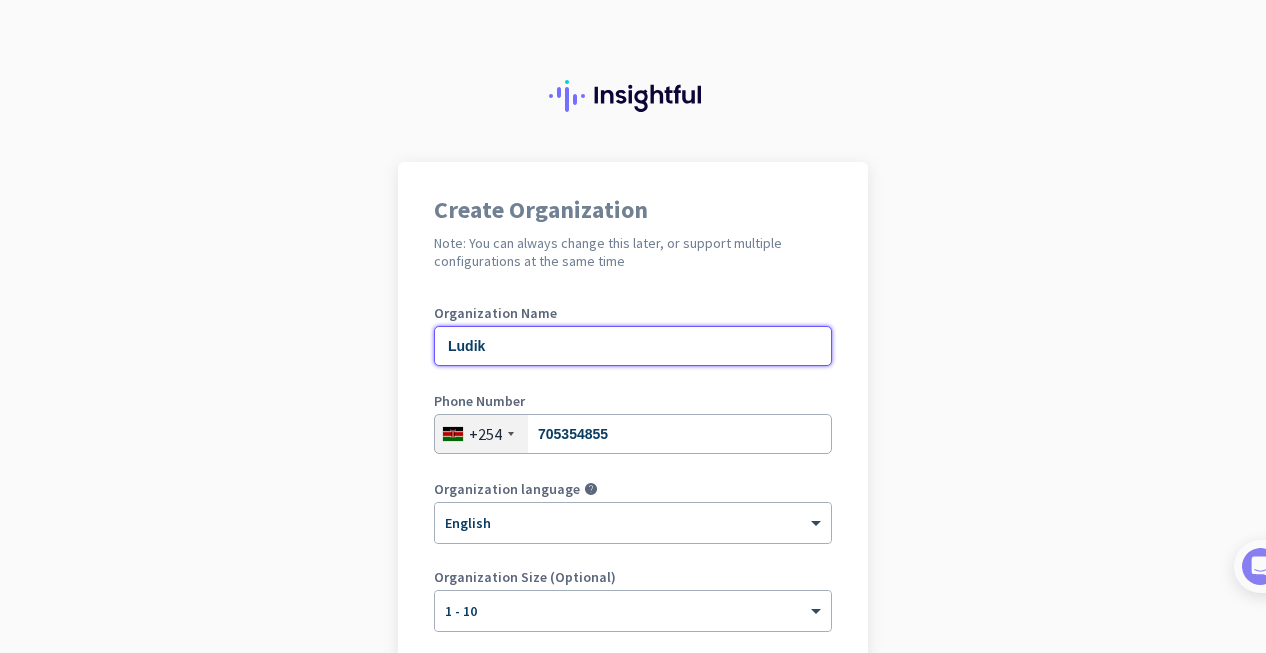 click on "Ludik" 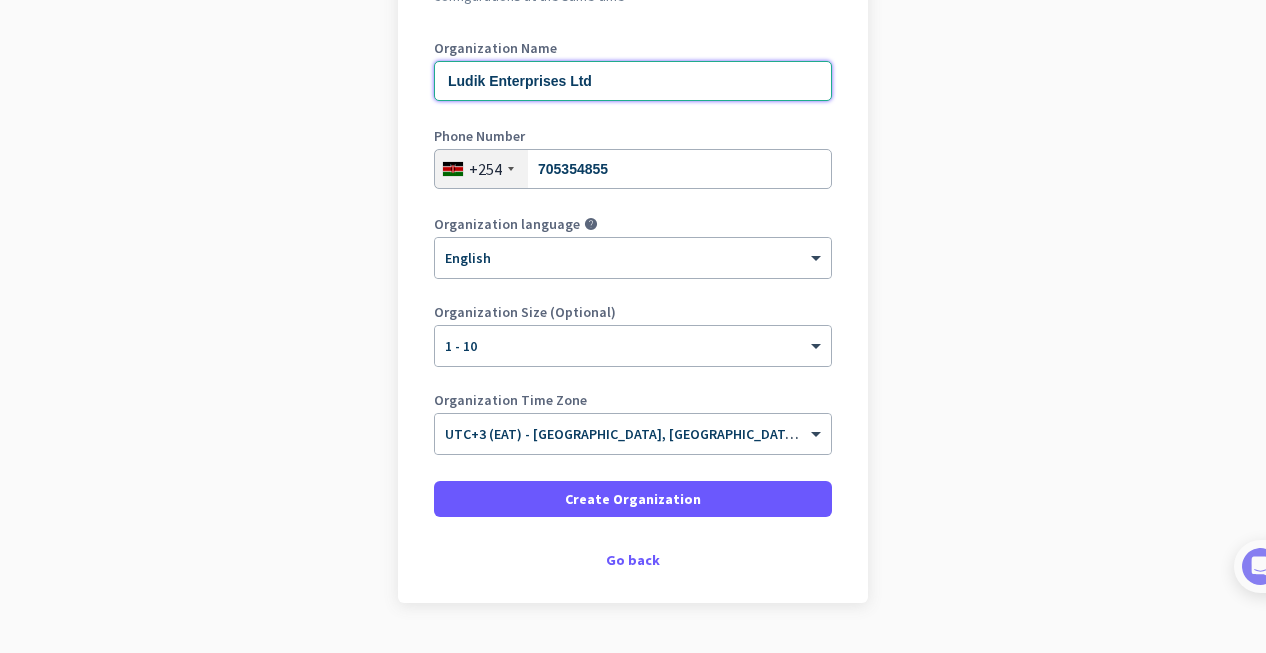 scroll, scrollTop: 274, scrollLeft: 0, axis: vertical 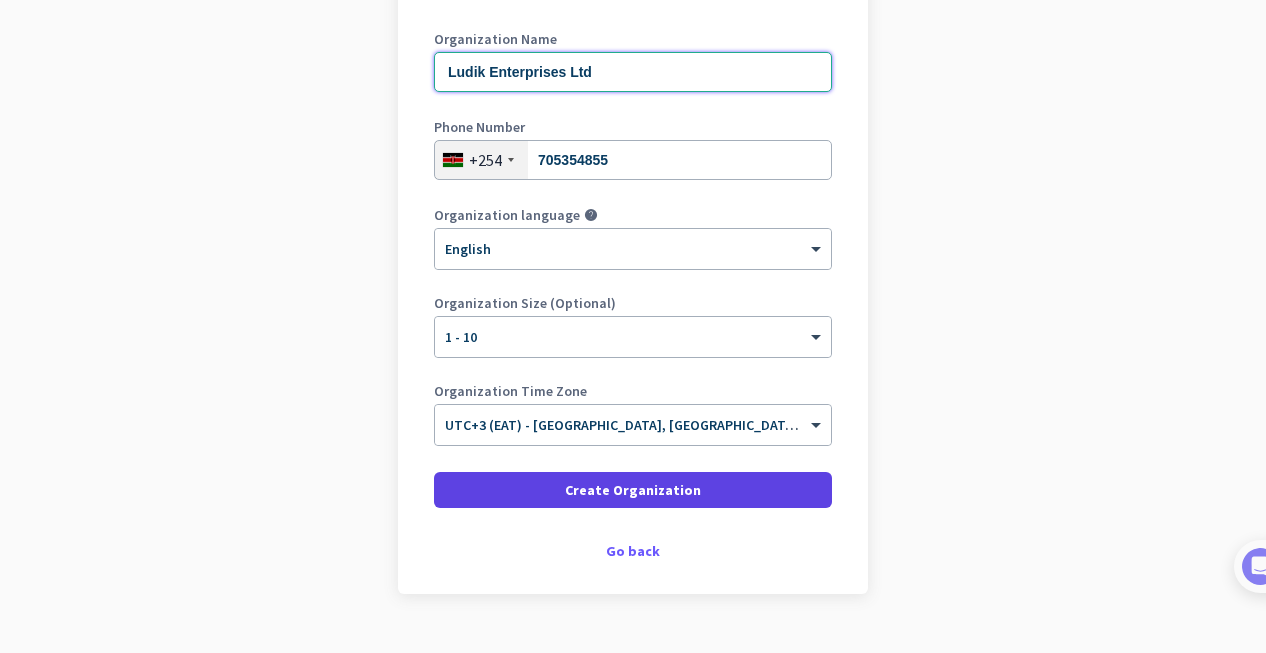 type on "Ludik Enterprises Ltd" 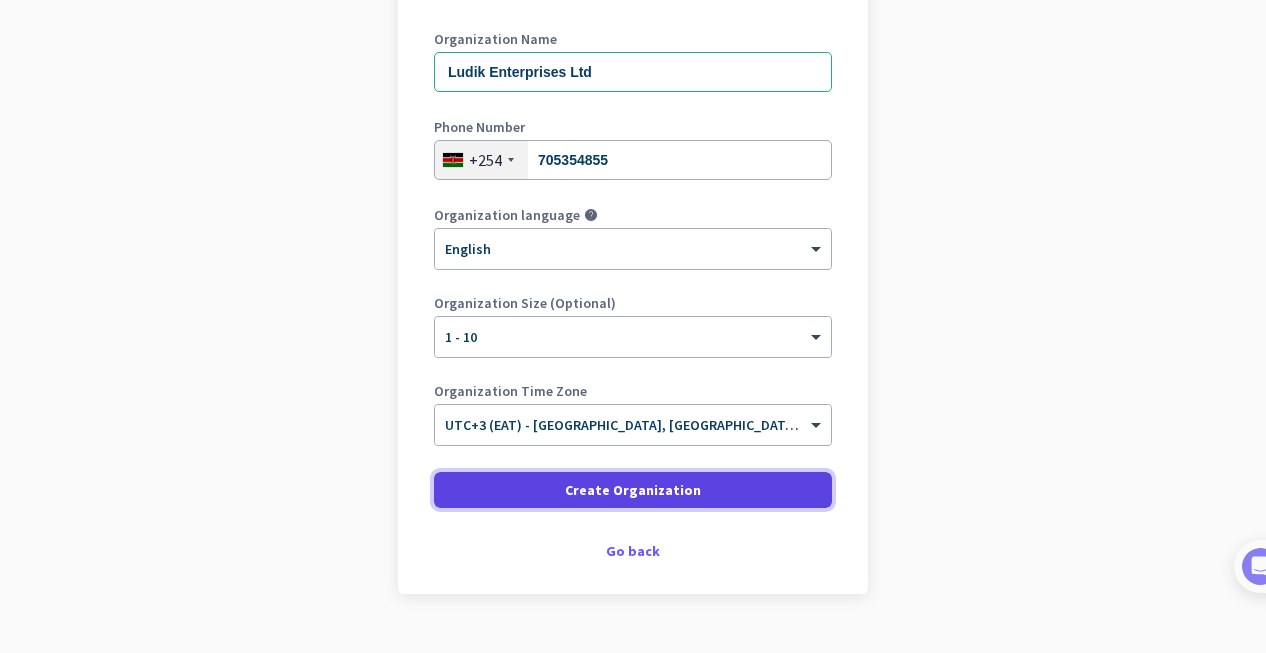 click on "Create Organization" 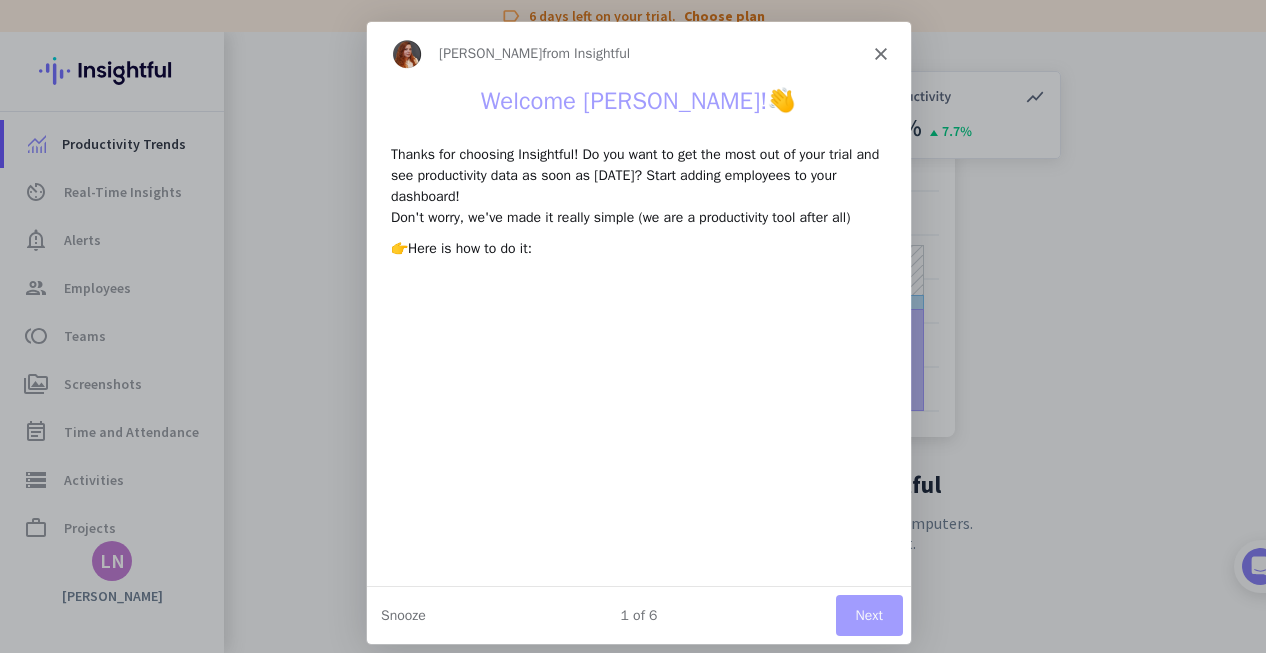 scroll, scrollTop: 0, scrollLeft: 0, axis: both 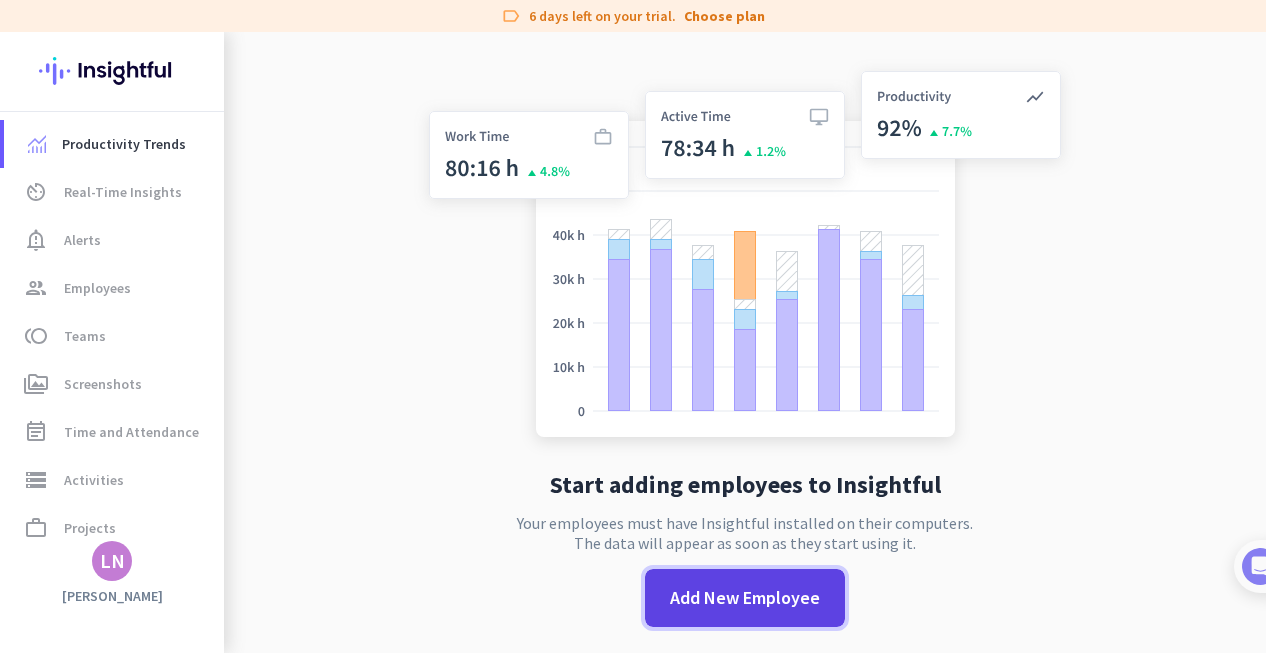 click on "Add New Employee" 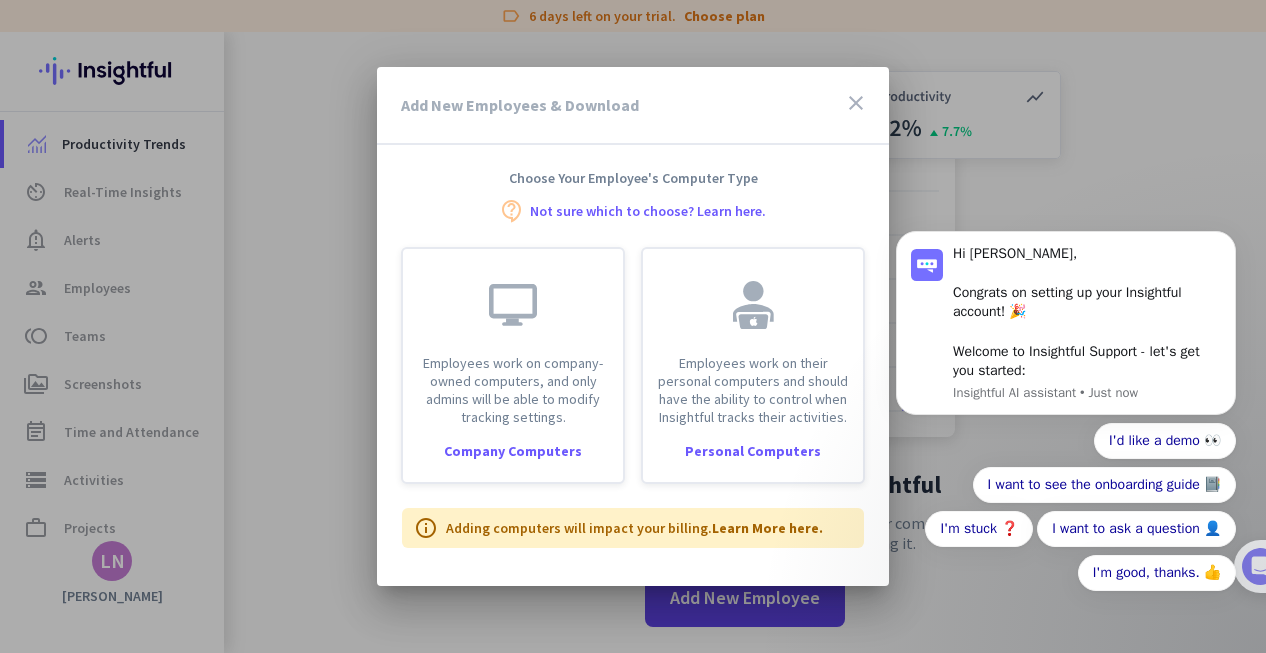 scroll, scrollTop: 0, scrollLeft: 0, axis: both 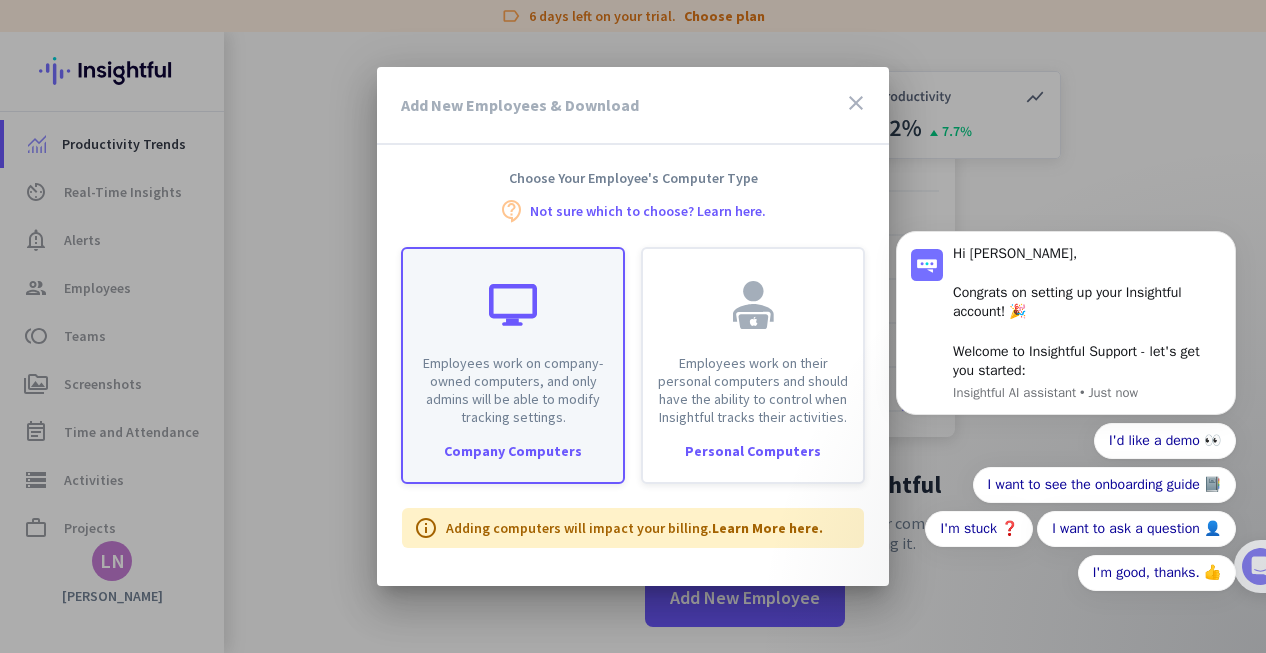 click on "Employees work on company-owned computers, and only admins will be able to modify tracking settings." at bounding box center (513, 390) 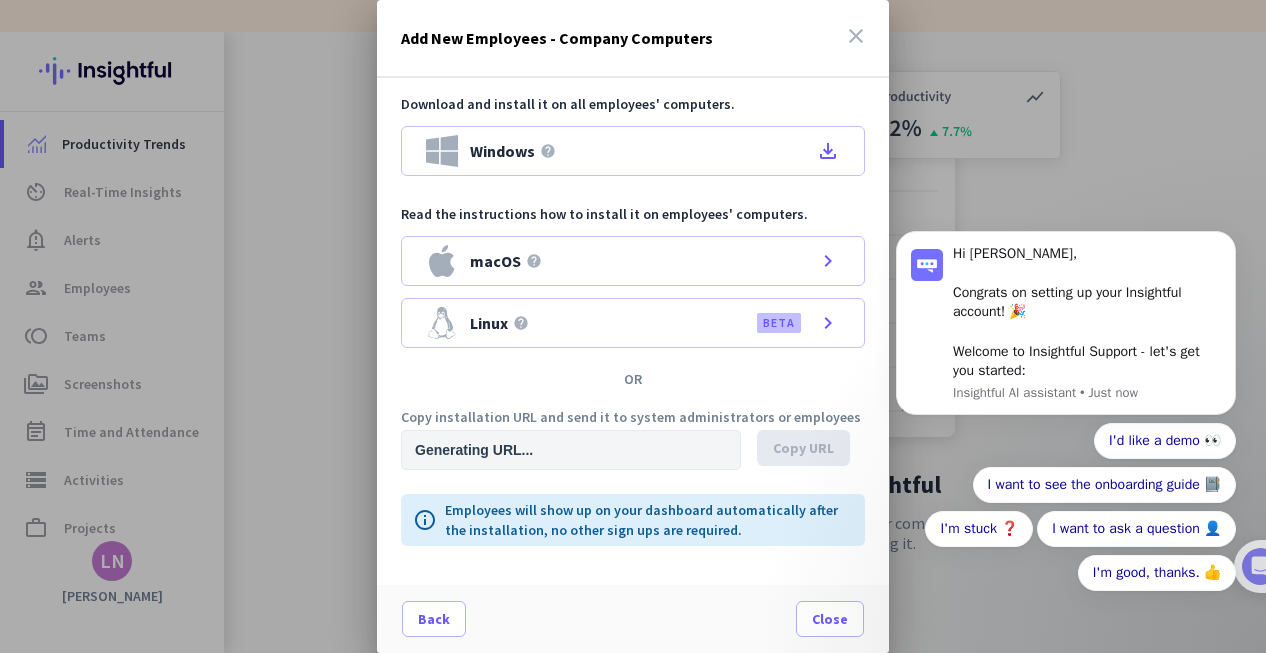 type on "[URL][DOMAIN_NAME]" 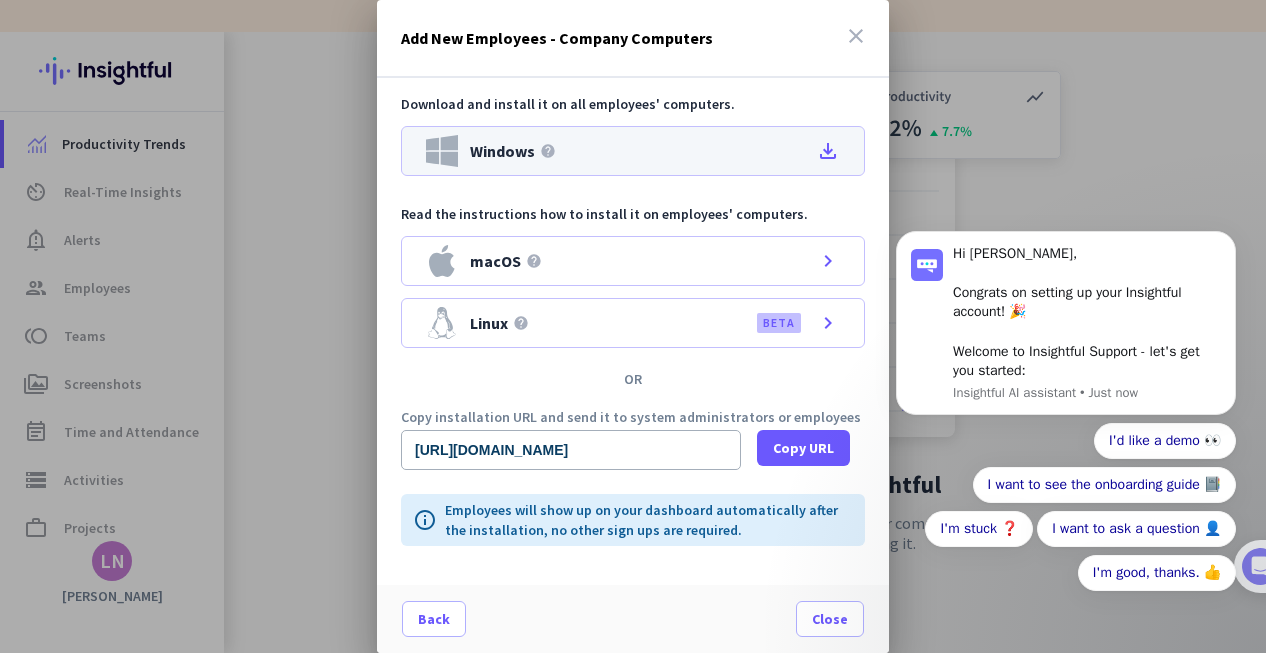 click on "file_download" at bounding box center (828, 151) 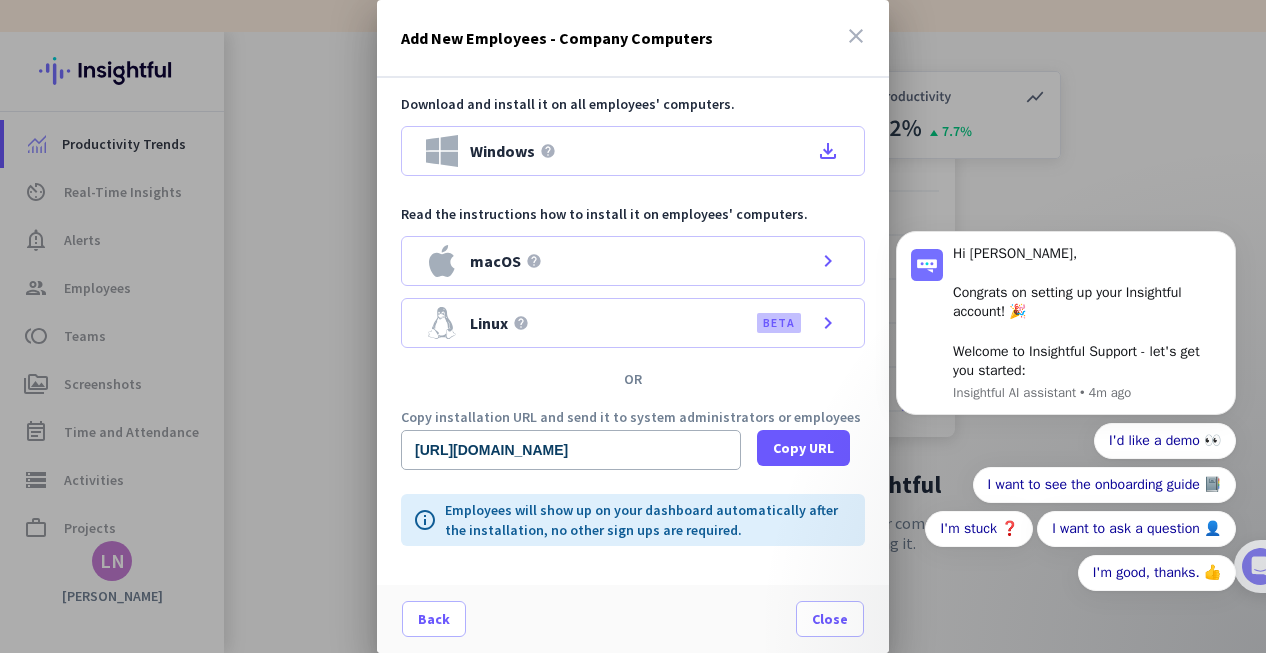 click on "Hi [PERSON_NAME], Congrats on setting up your Insightful account! 🎉 Welcome to Insightful Support - let's get you started:  Insightful AI assistant • 4m ago I'd like a demo 👀 I want to see the onboarding guide 📔 I'm stuck ❓ I want to ask a question 👤 I'm good, thanks.  👍" 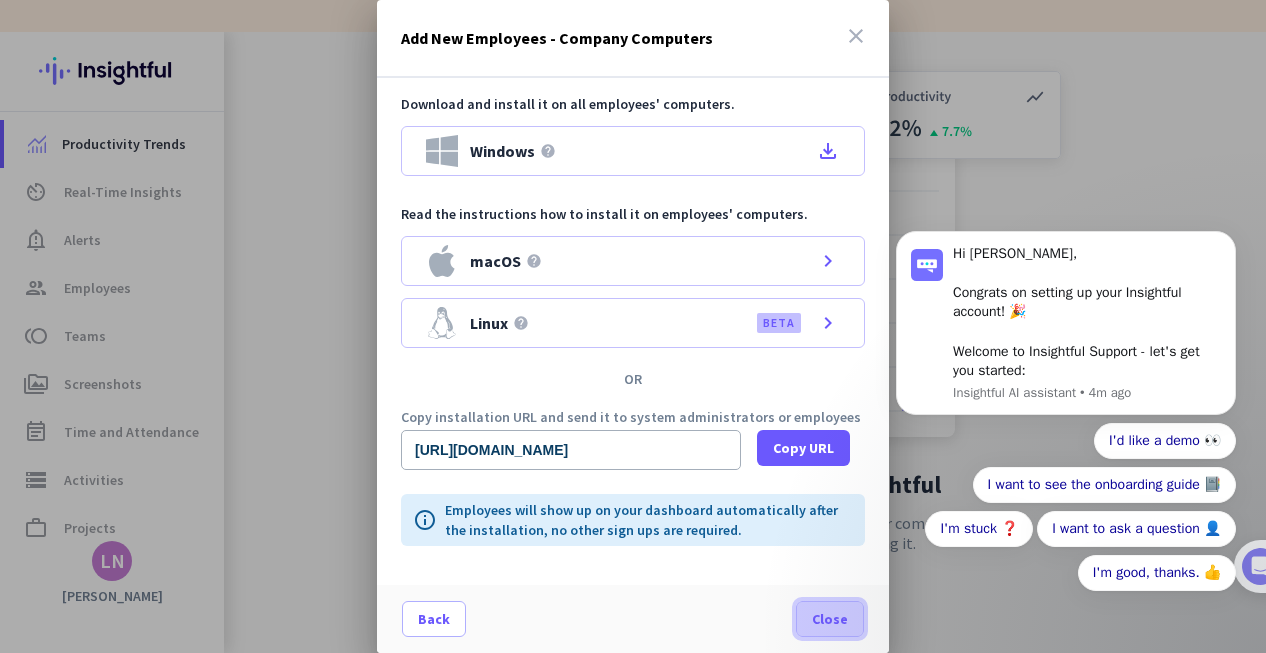 click on "Close" at bounding box center [830, 619] 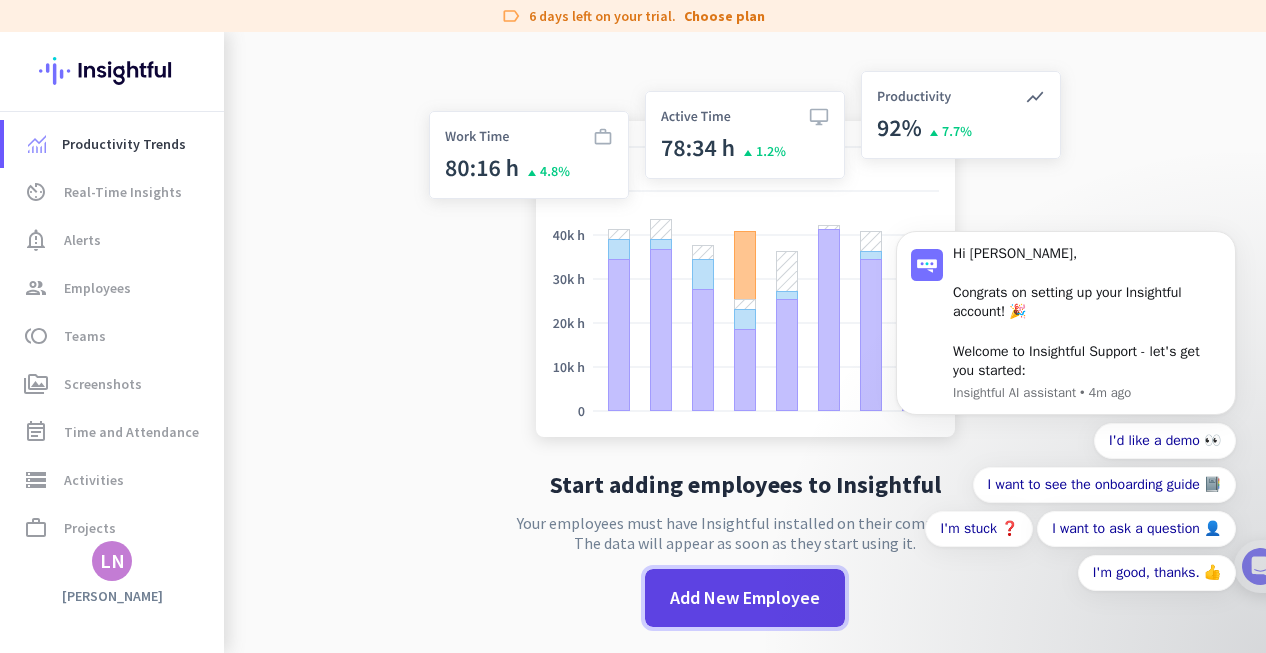 click on "Add New Employee" 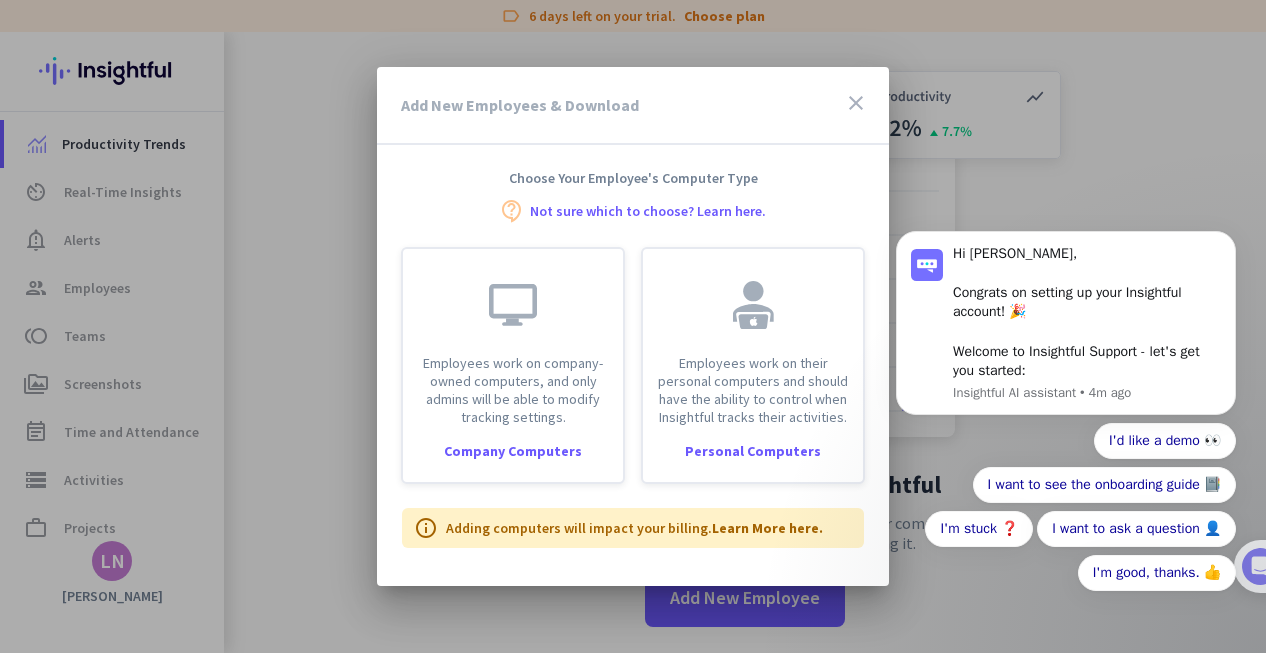 click on "Hi [PERSON_NAME], Congrats on setting up your Insightful account! 🎉 Welcome to Insightful Support - let's get you started:  Insightful AI assistant • 4m ago I'd like a demo 👀 I want to see the onboarding guide 📔 I'm stuck ❓ I want to ask a question 👤 I'm good, thanks.  👍" at bounding box center [1066, 338] 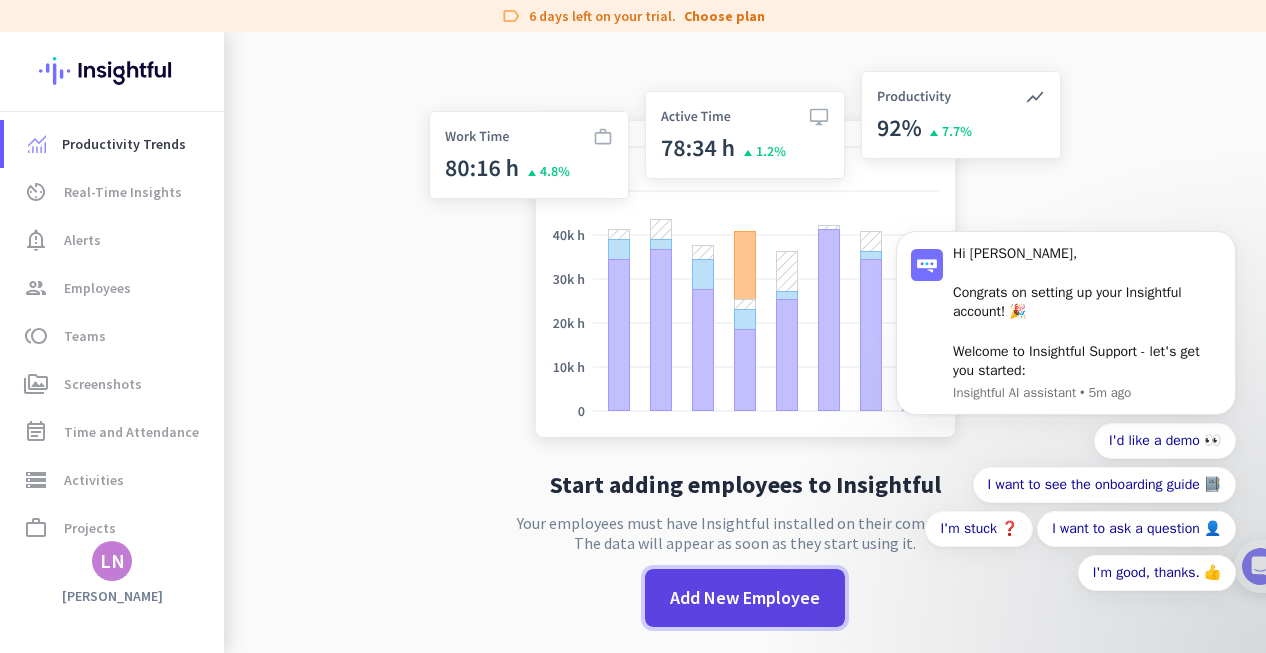 click on "Add New Employee" 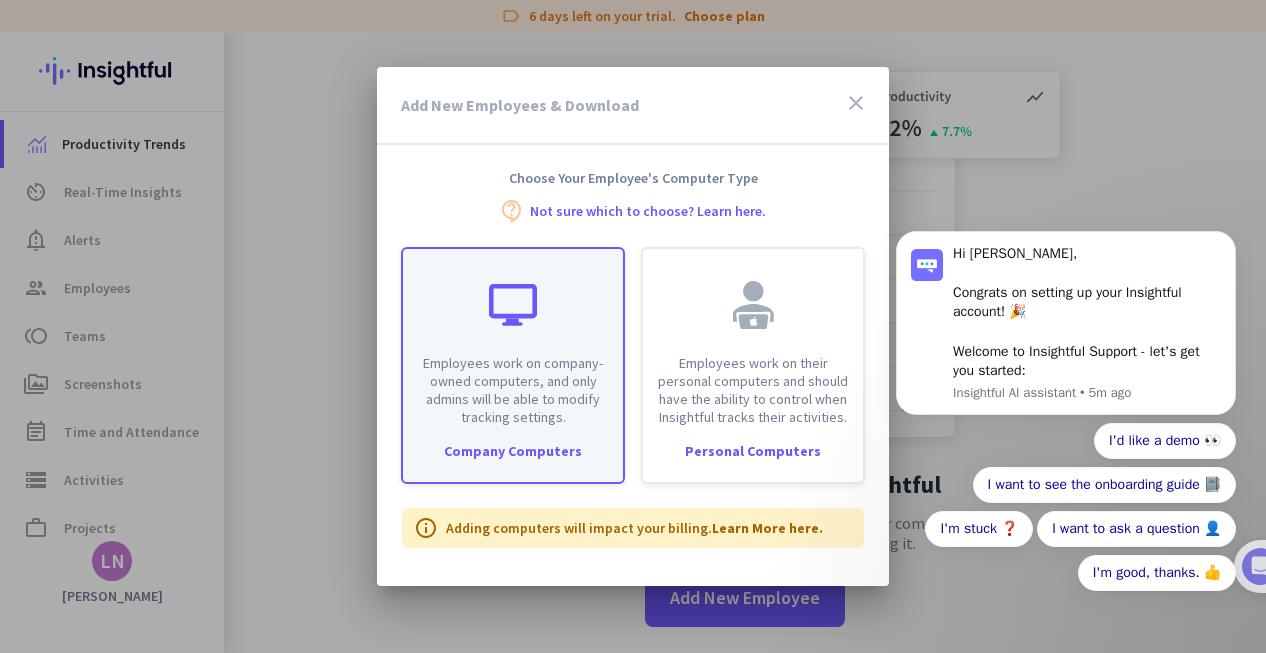 click on "Employees work on company-owned computers, and only admins will be able to modify tracking settings." at bounding box center (513, 390) 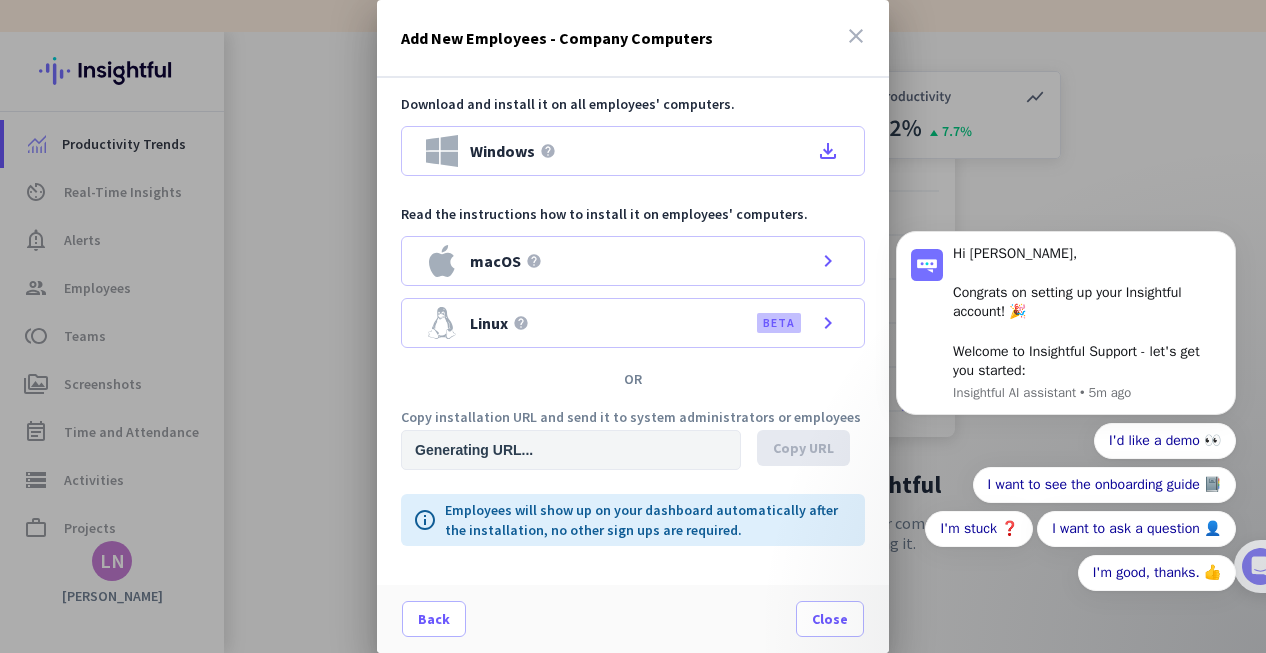 type on "[URL][DOMAIN_NAME]" 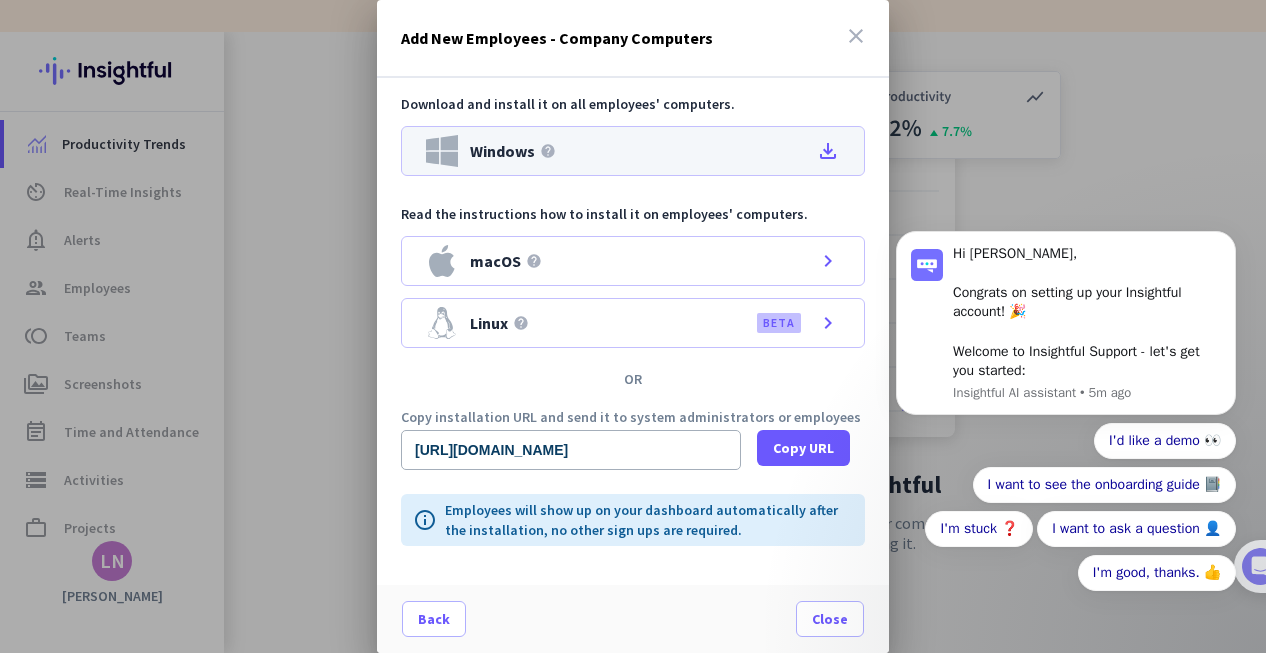 click on "Windows" at bounding box center [502, 151] 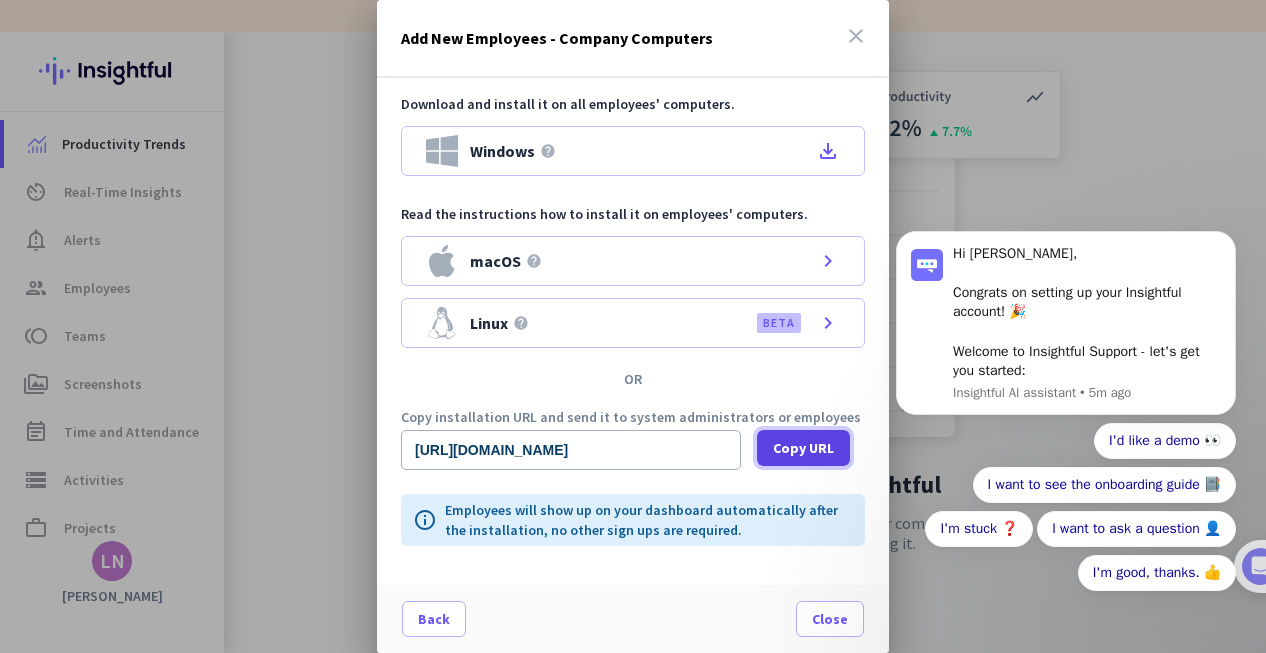 click on "Copy URL" at bounding box center [803, 448] 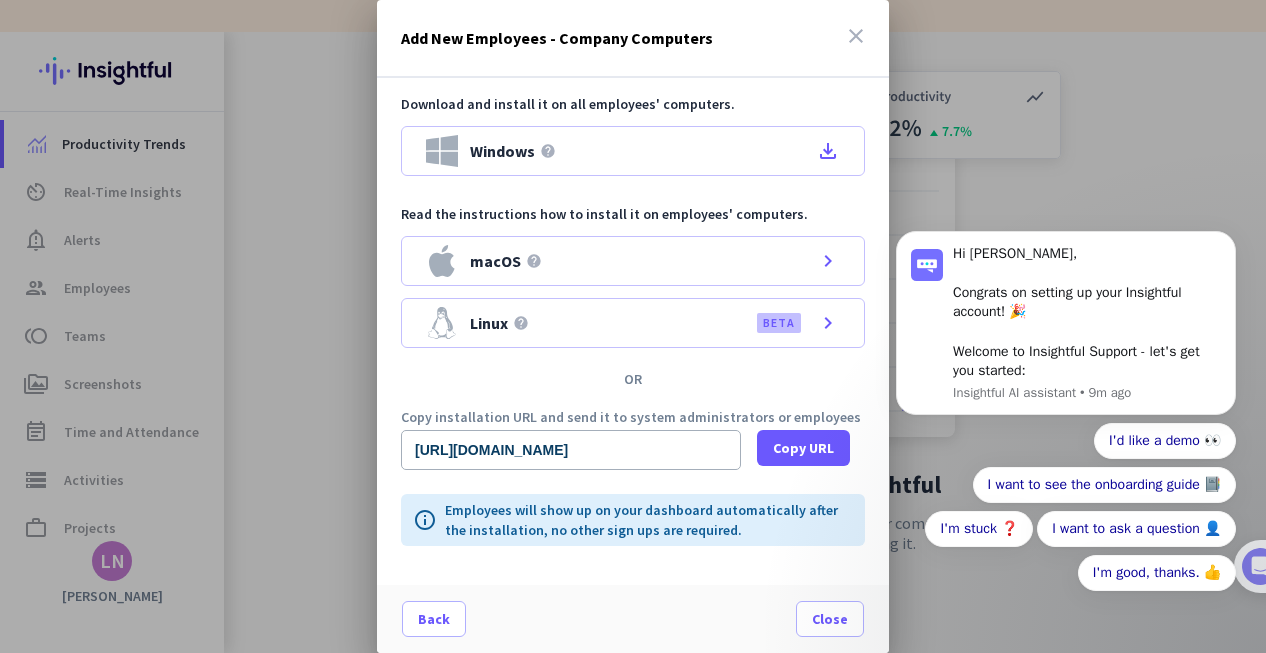 click on "Hi [PERSON_NAME], Congrats on setting up your Insightful account! 🎉 Welcome to Insightful Support - let's get you started:  Insightful AI assistant • 9m ago I'd like a demo 👀 I want to see the onboarding guide 📔 I'm stuck ❓ I want to ask a question 👤 I'm good, thanks.  👍" 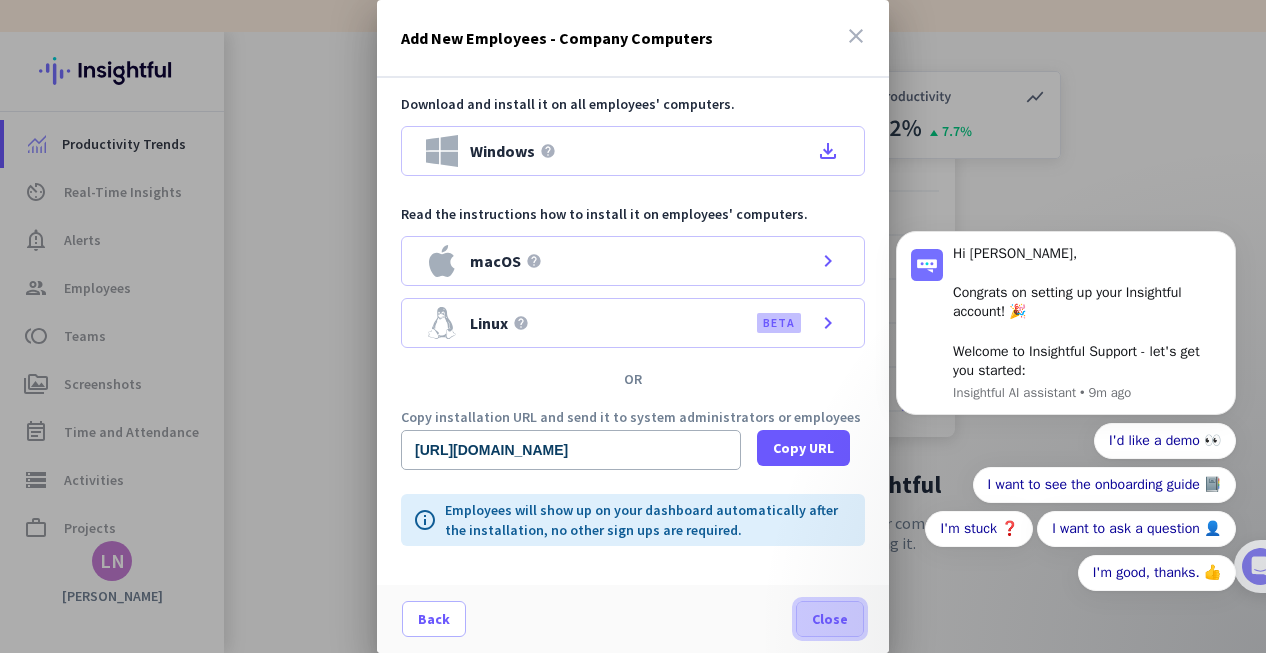 click on "Close" at bounding box center (830, 619) 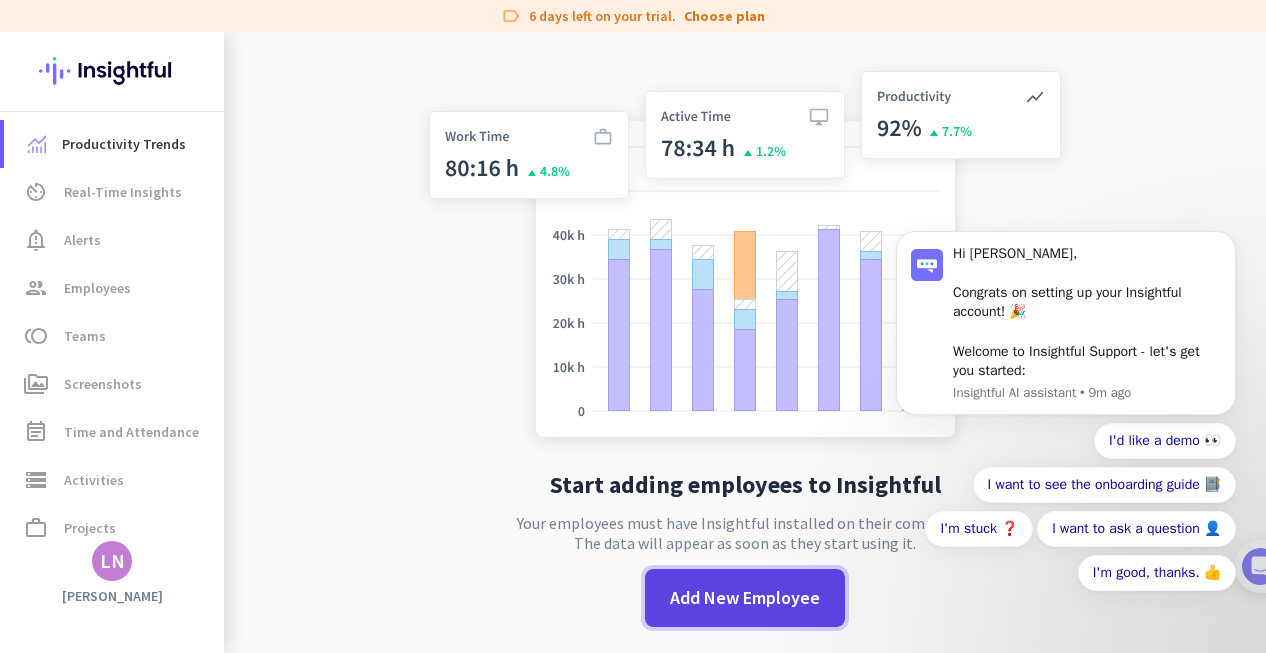 click on "Add New Employee" 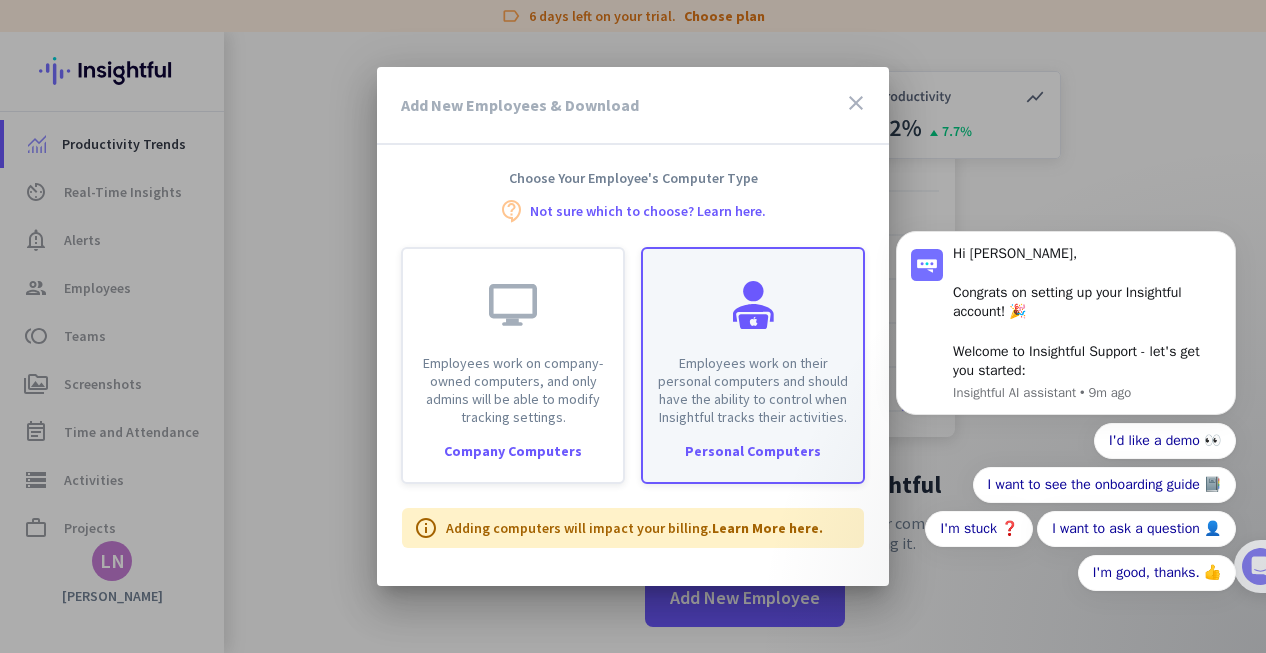 click on "Employees work on their personal computers and should have the ability to control when Insightful tracks their activities." at bounding box center (753, 337) 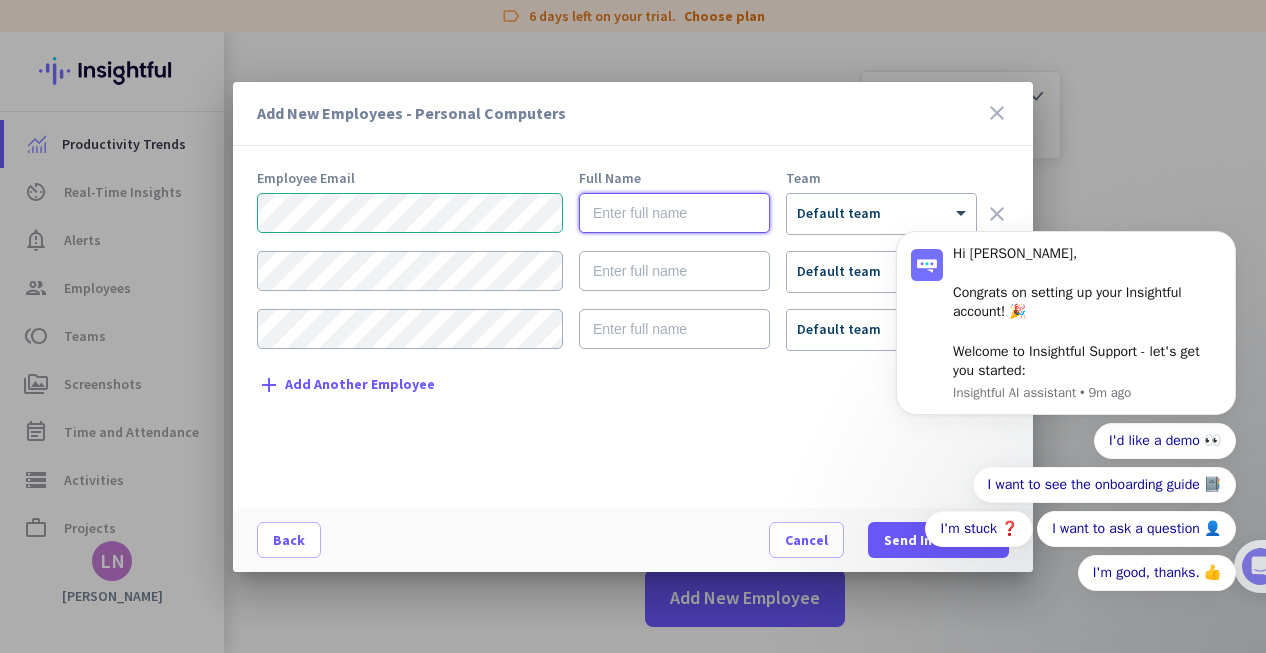 click at bounding box center (674, 213) 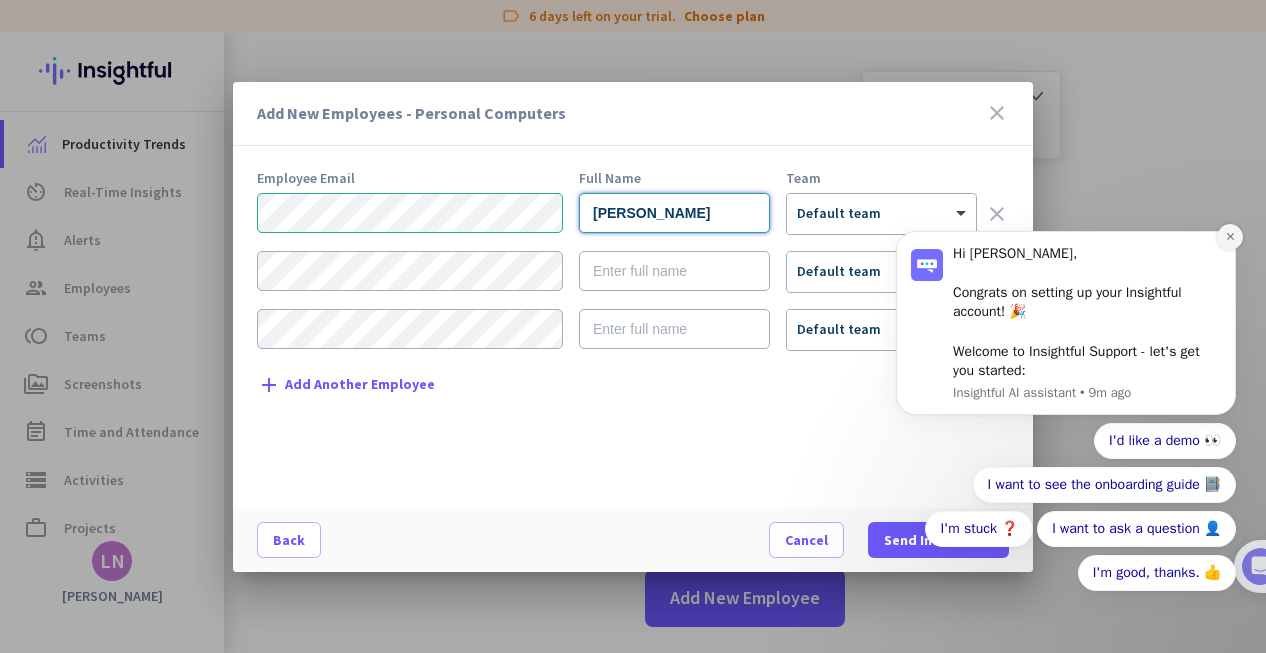 type on "[PERSON_NAME]" 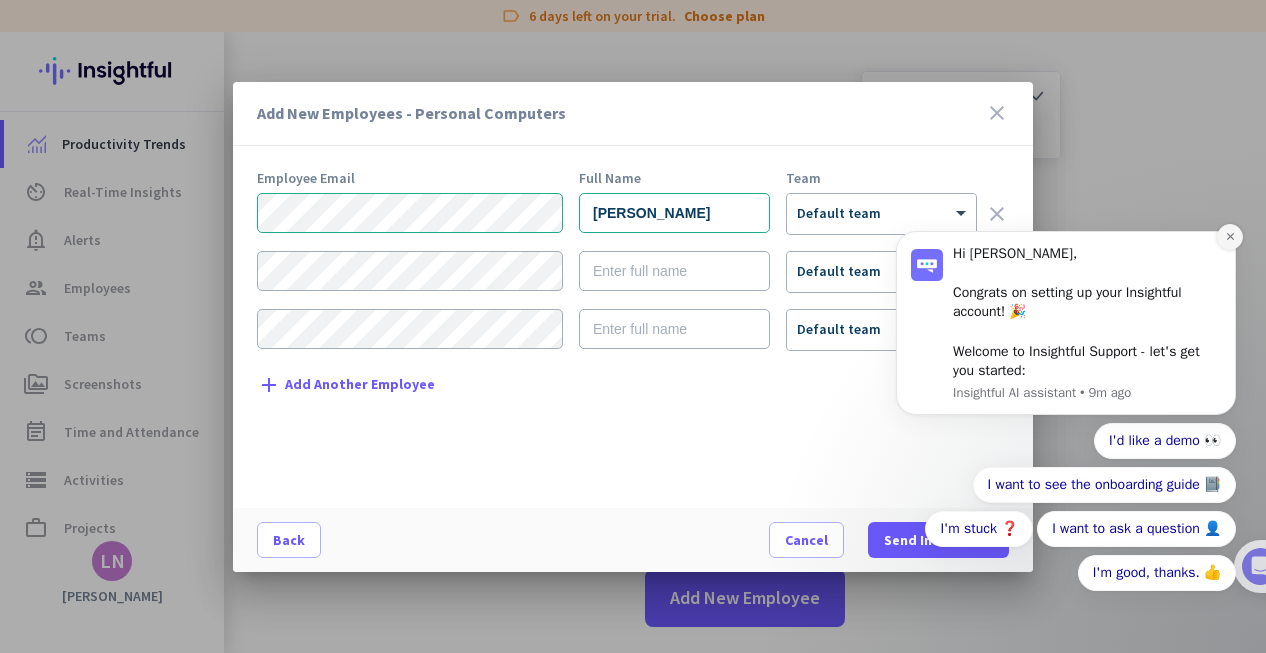 click 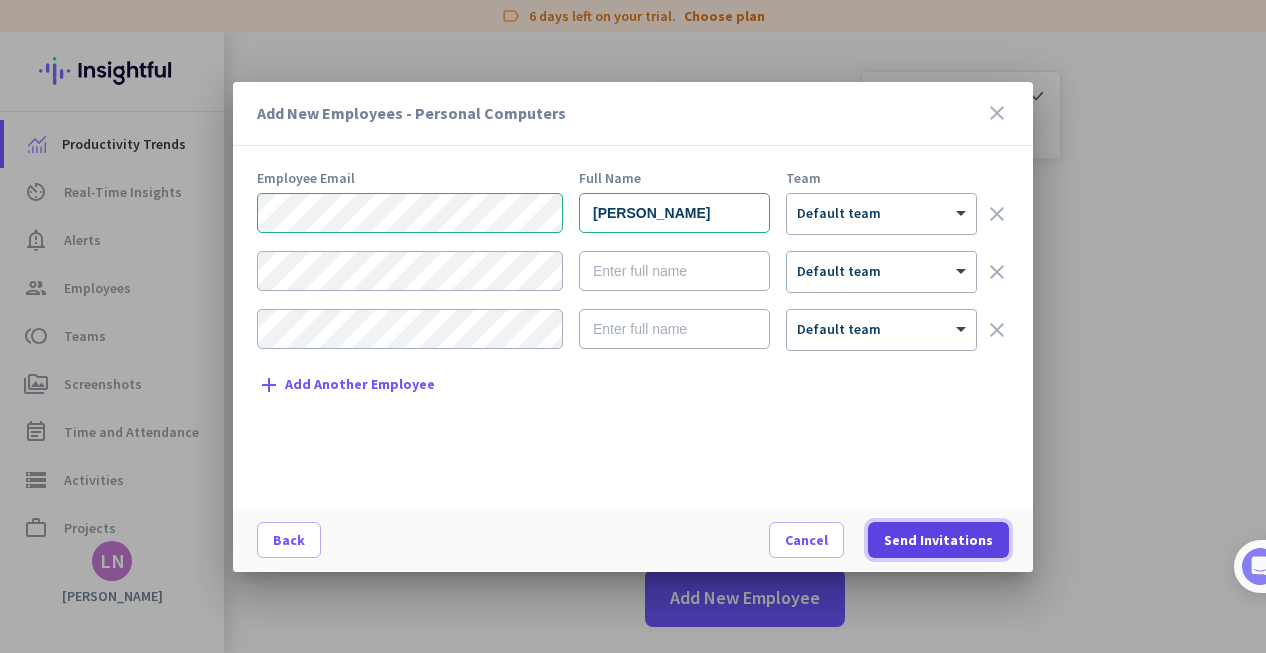 click on "Send Invitations" 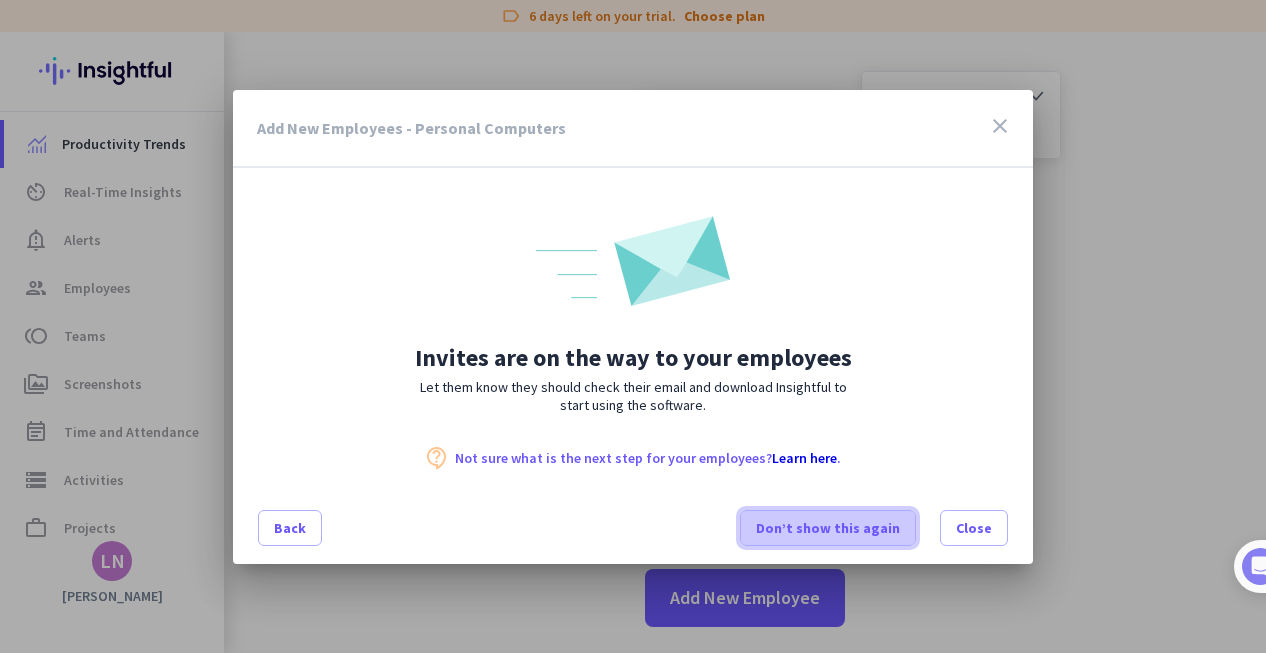 click on "Don’t show this again" at bounding box center [828, 528] 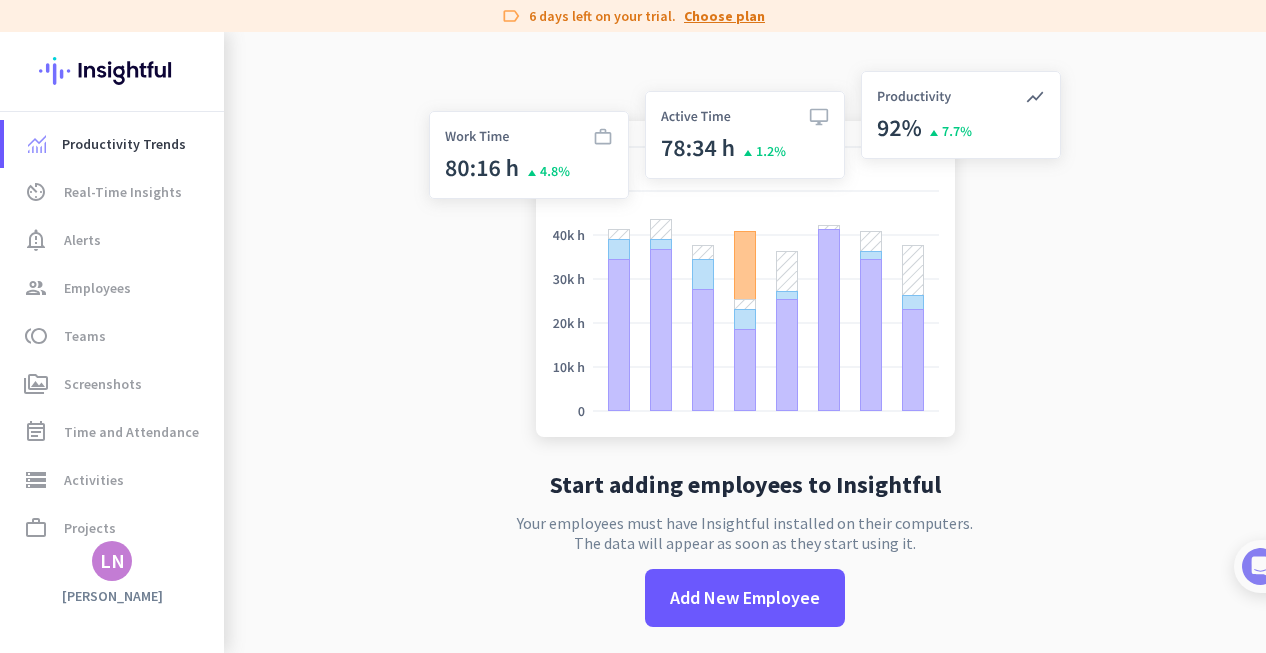 click on "Choose plan" 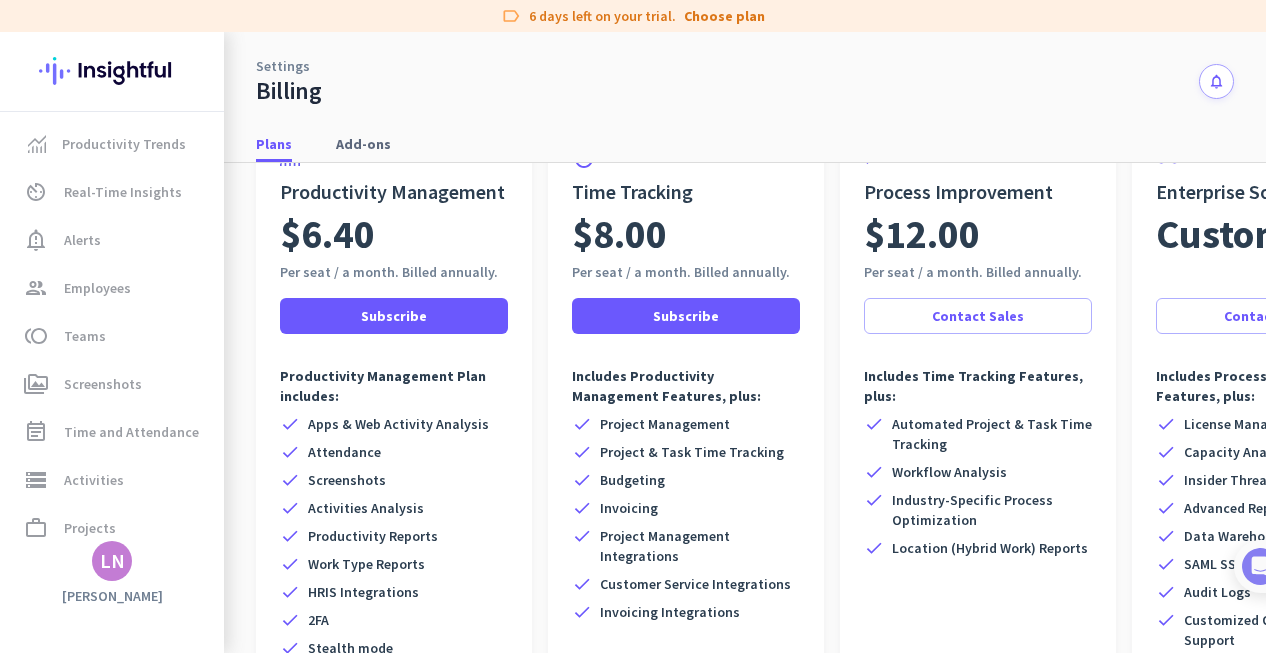 scroll, scrollTop: 132, scrollLeft: 0, axis: vertical 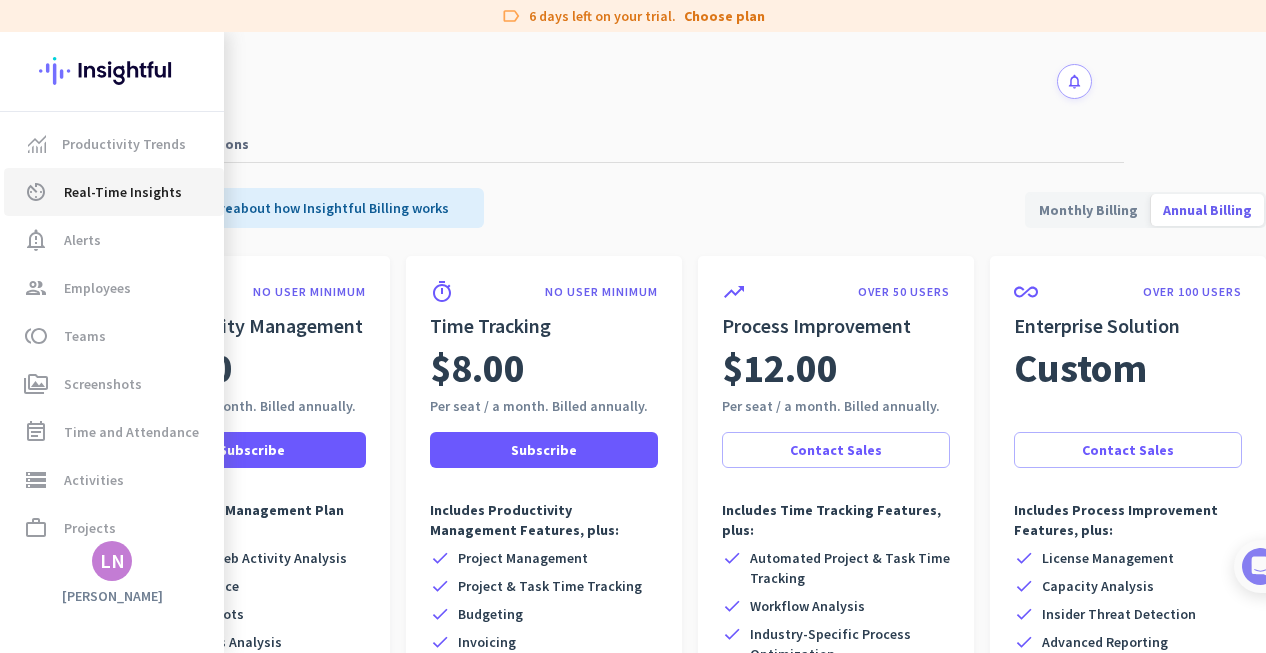 click on "Real-Time Insights" 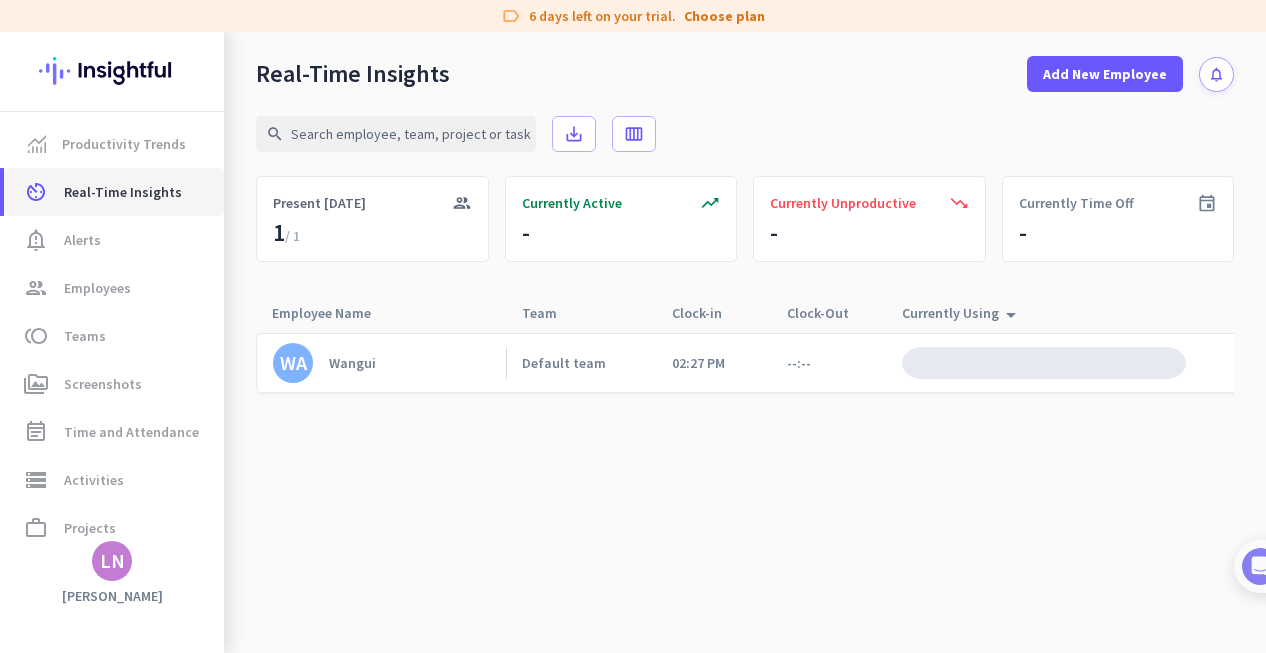 scroll, scrollTop: 0, scrollLeft: 0, axis: both 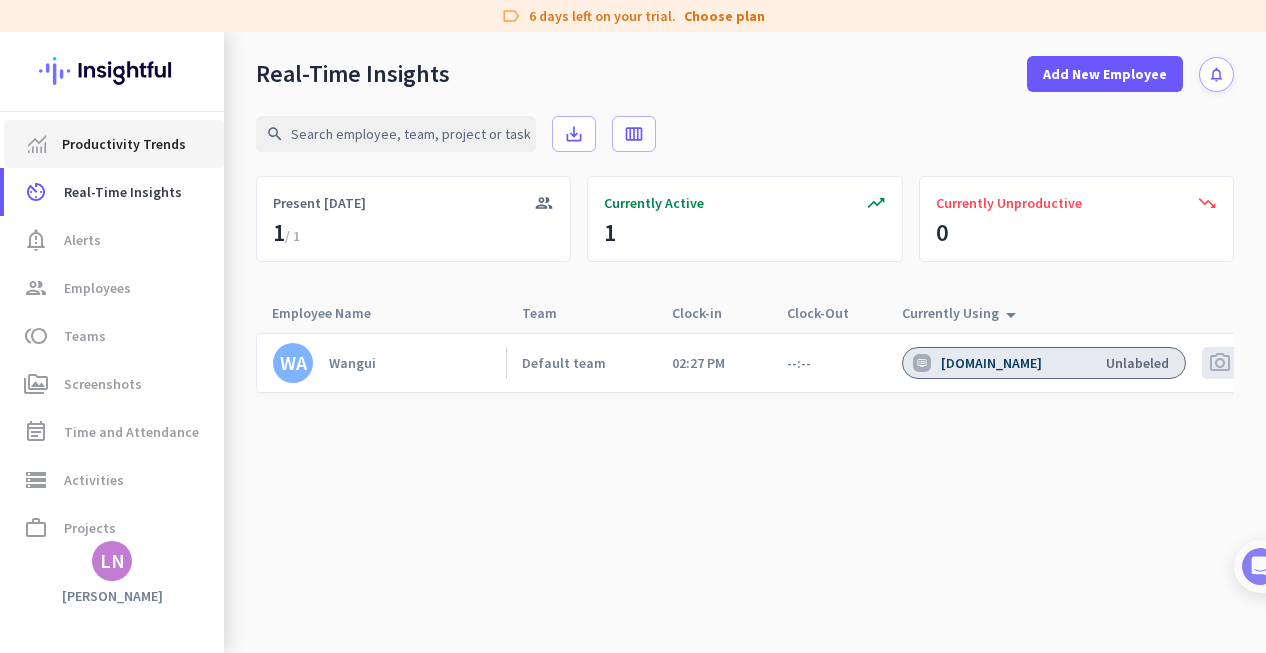 click on "Productivity Trends" 